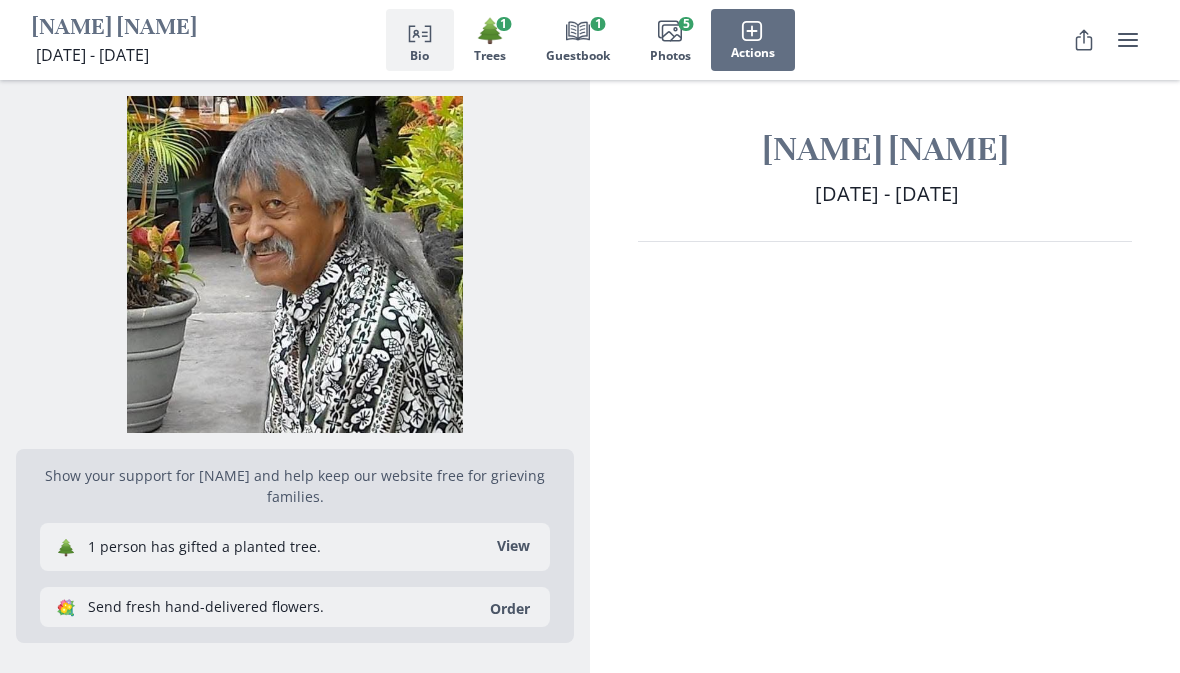 scroll, scrollTop: 0, scrollLeft: 0, axis: both 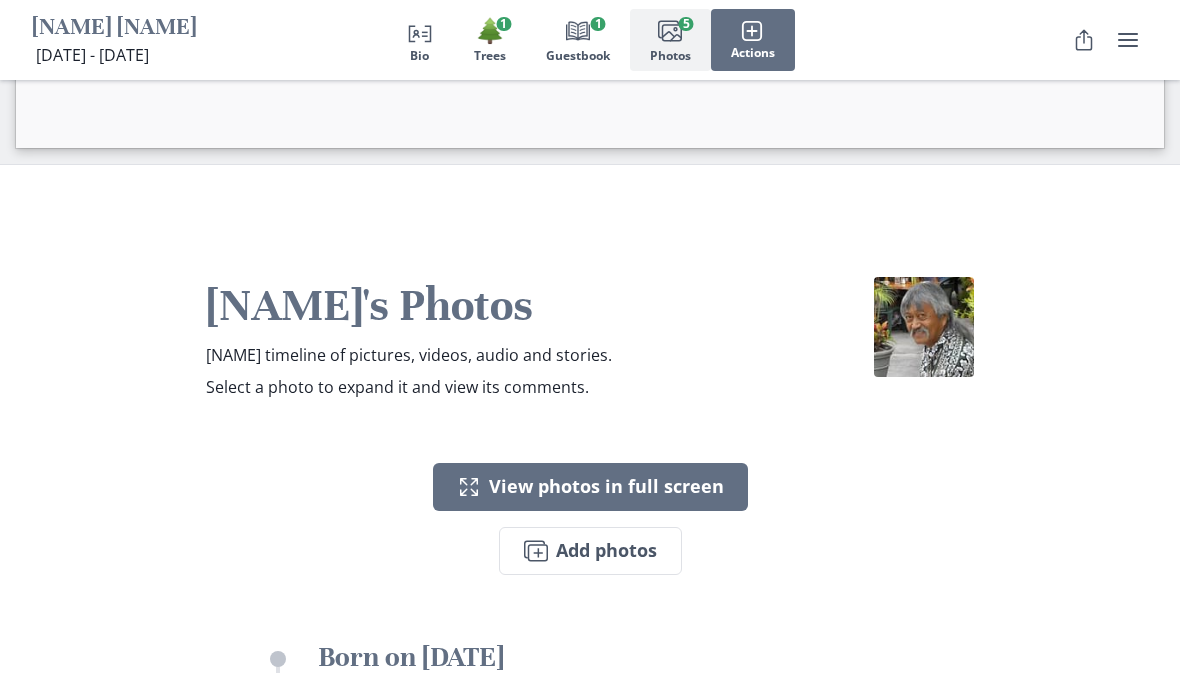 click on "Images Add photos" at bounding box center [590, 551] 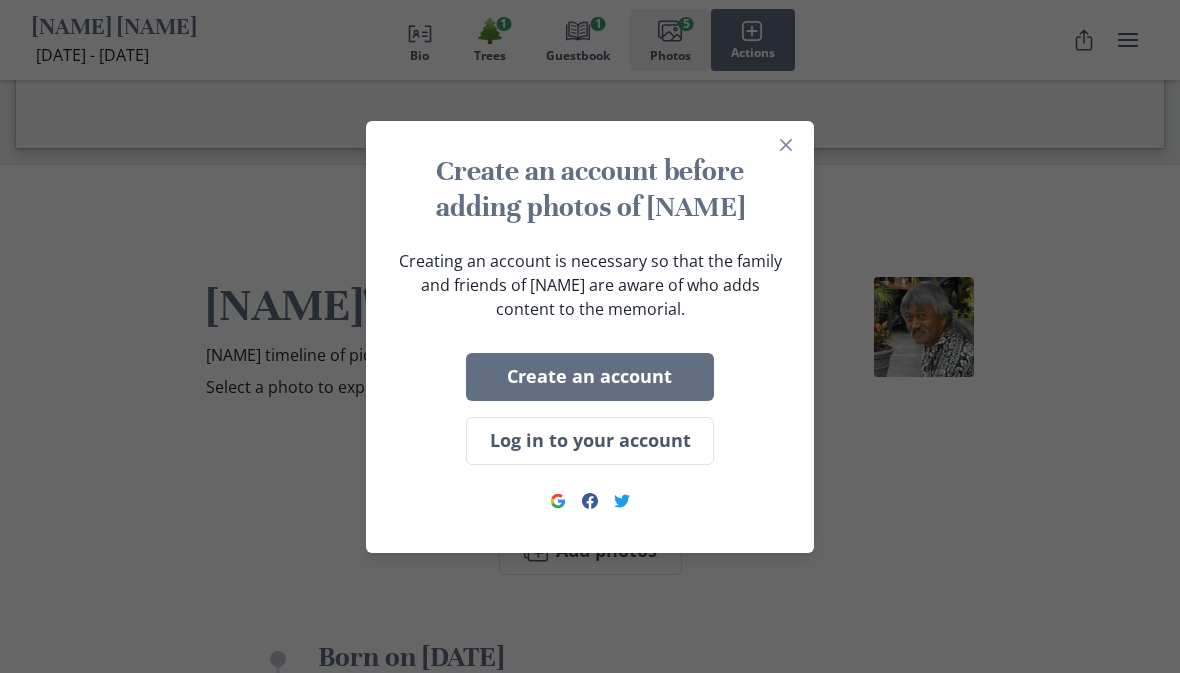 click on "Create an account" at bounding box center (590, 377) 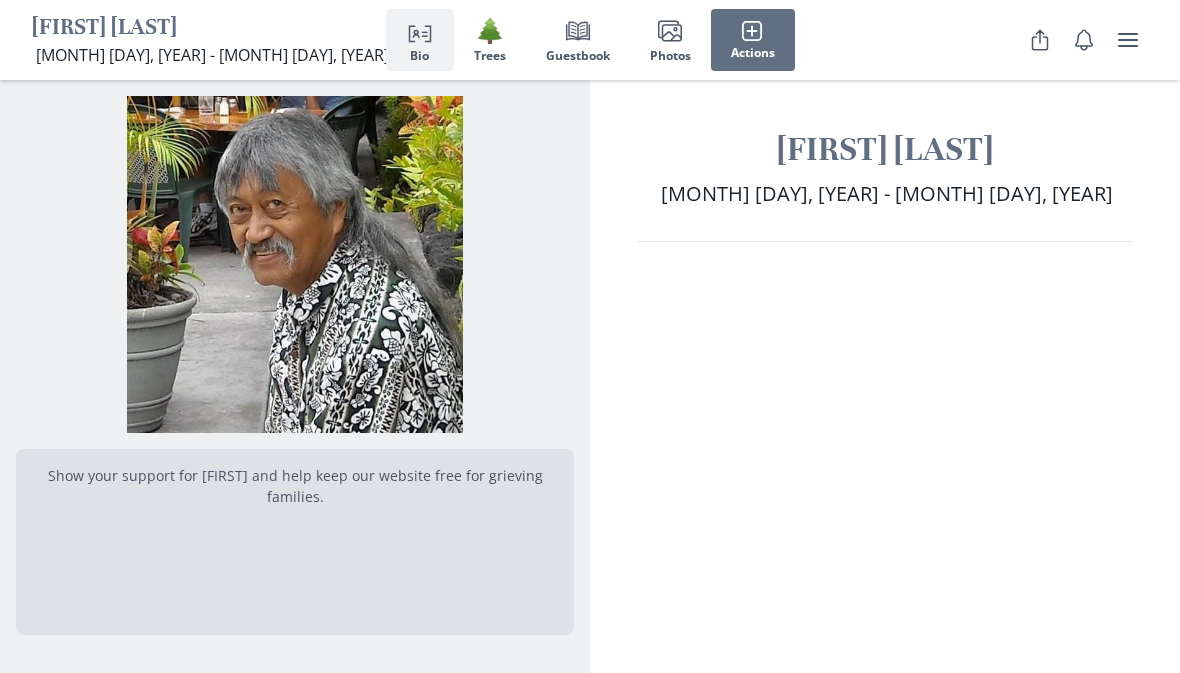 scroll, scrollTop: 0, scrollLeft: 0, axis: both 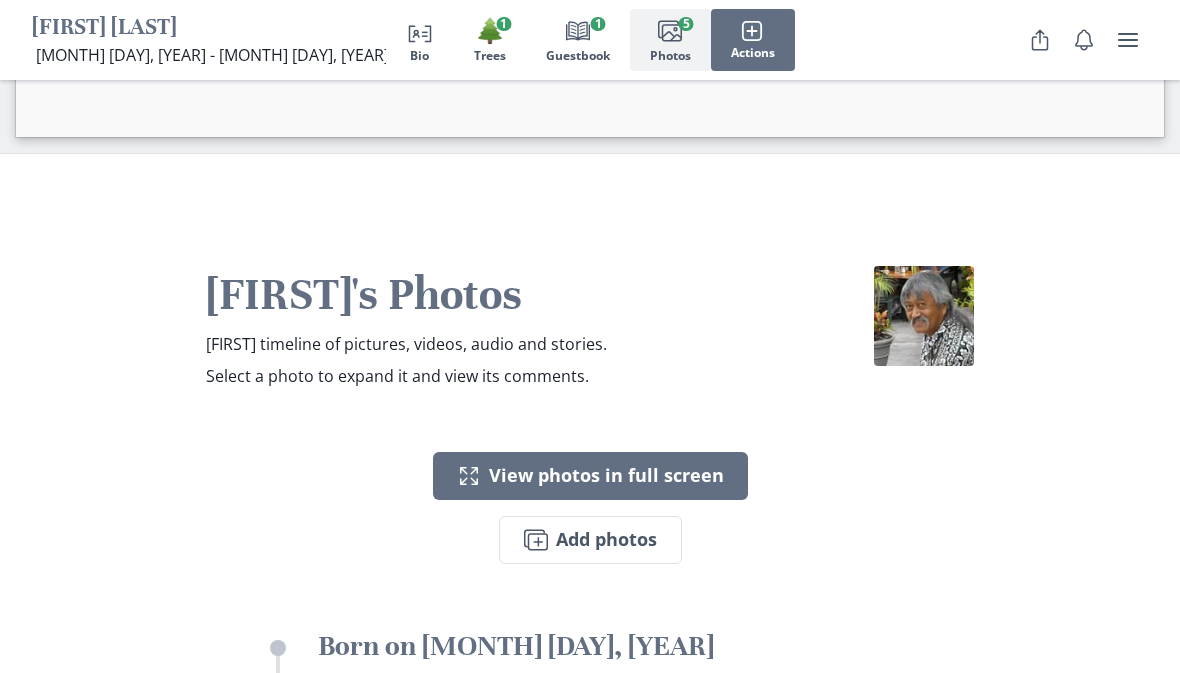 click on "Images Add photos" at bounding box center [590, 540] 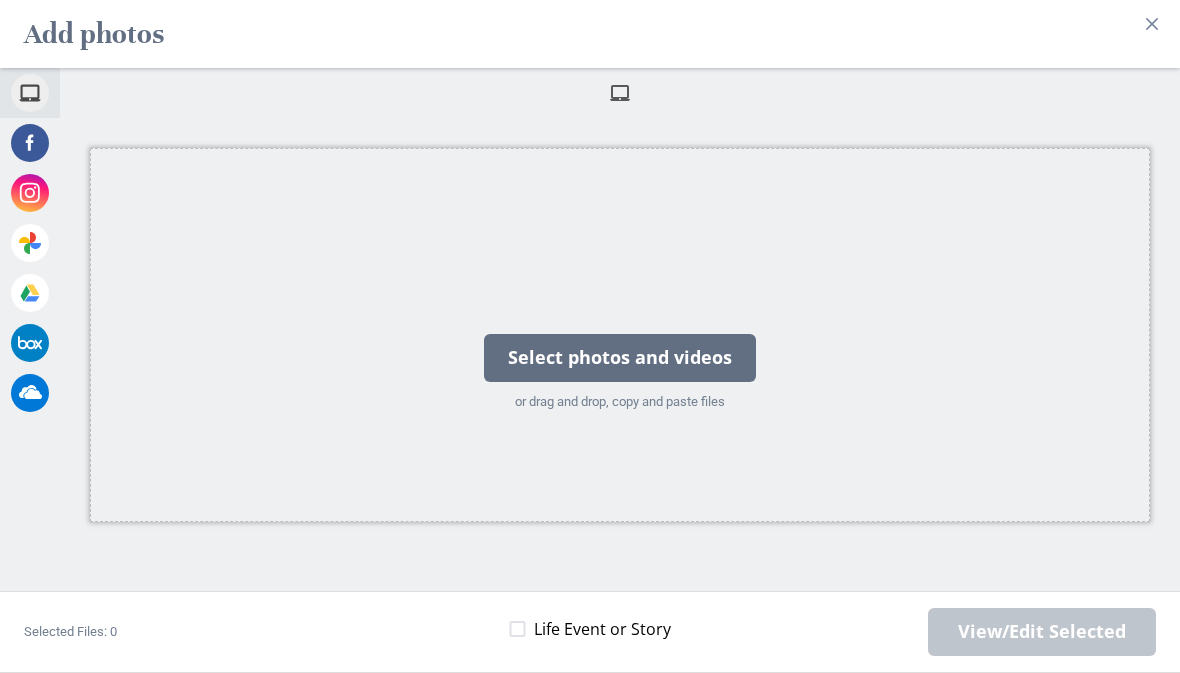 click on "Select photos and videos" at bounding box center (620, 358) 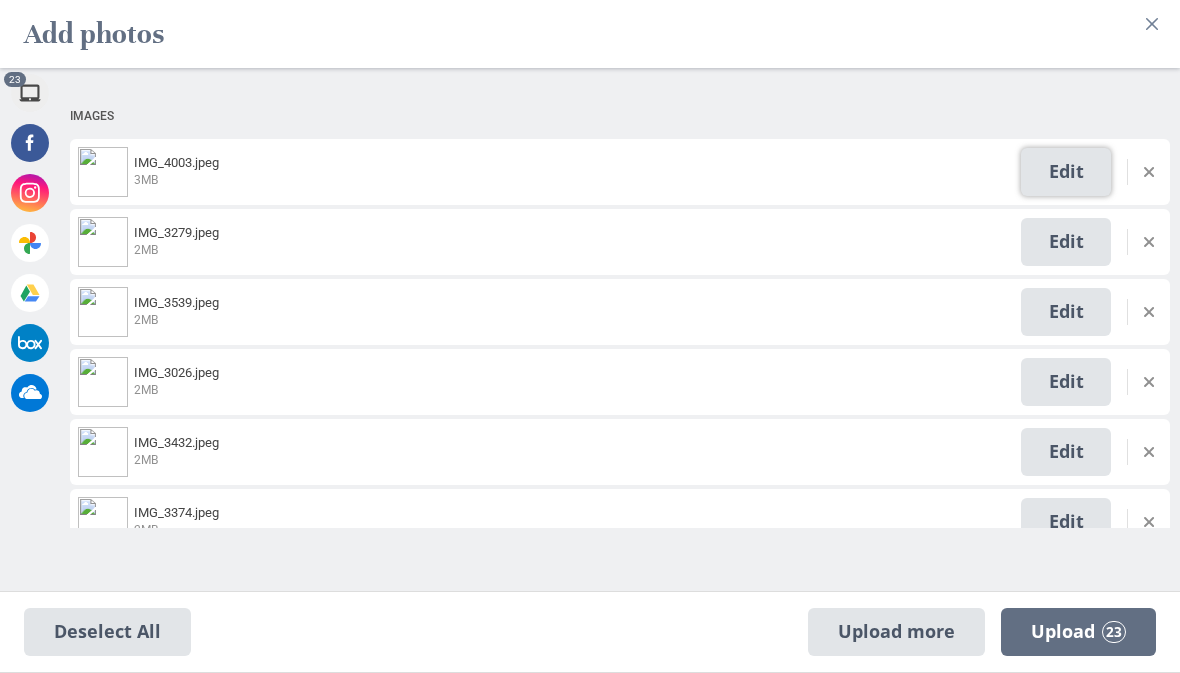 click on "Edit" at bounding box center [1066, 172] 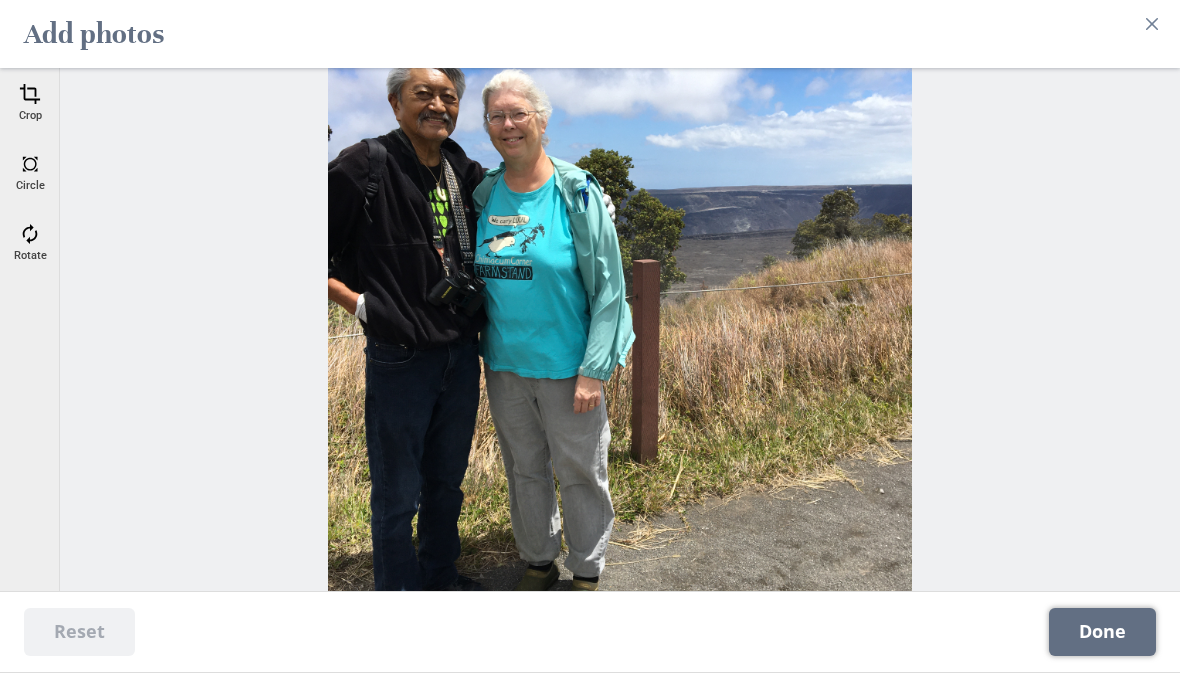 click on "Done" at bounding box center [1102, 632] 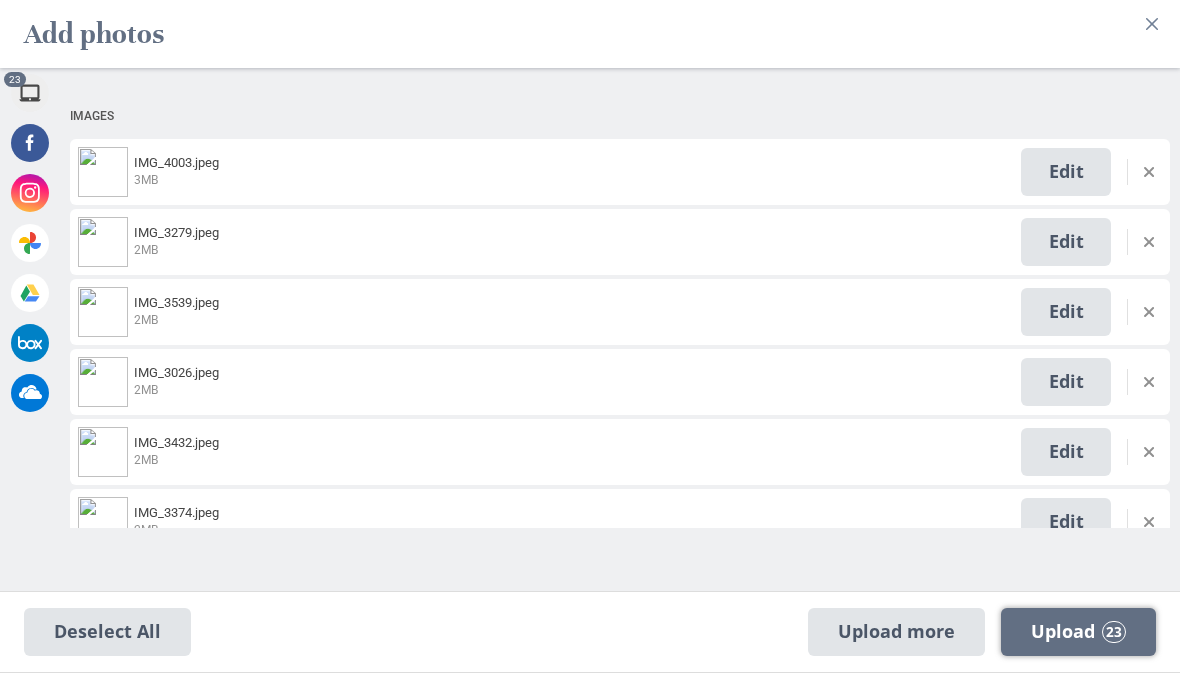 click on "Upload
23" at bounding box center [1078, 632] 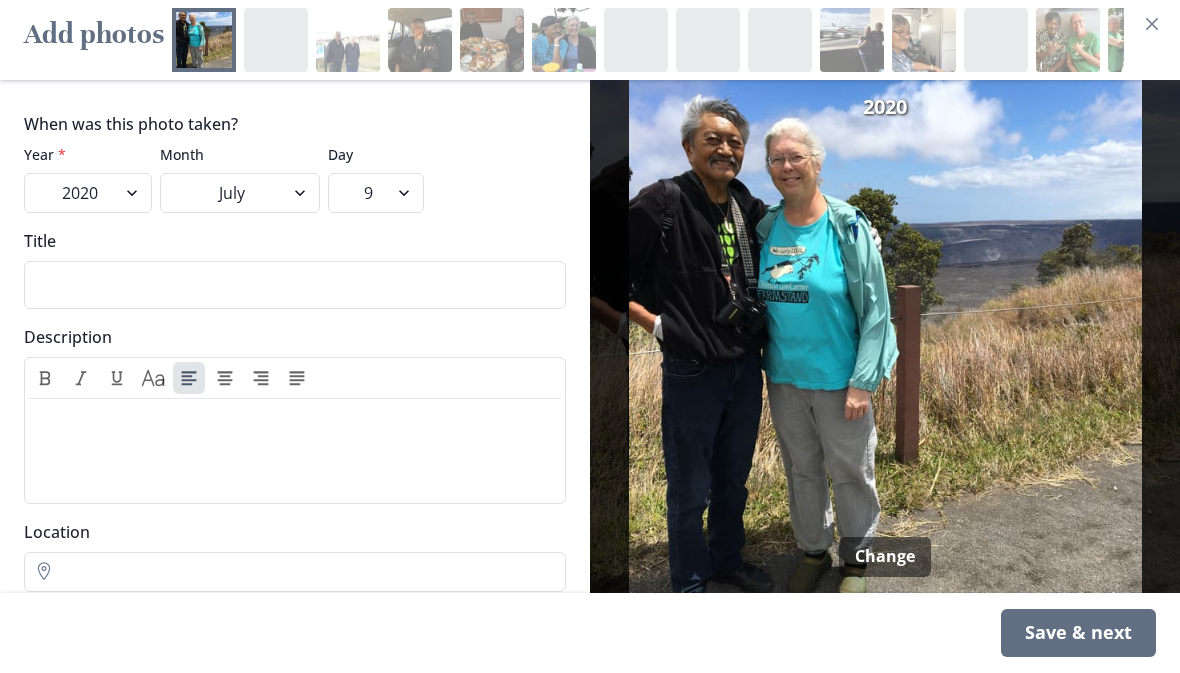 click on "Save & next" at bounding box center (1078, 633) 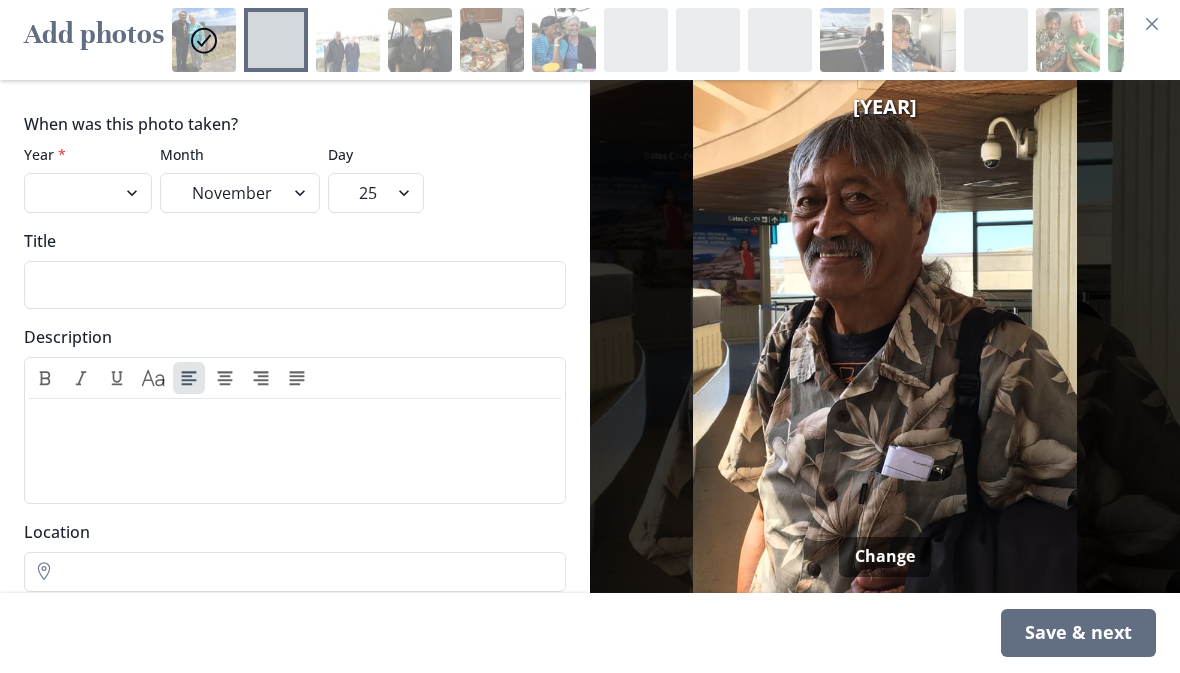 click on "Save & next" at bounding box center (1078, 633) 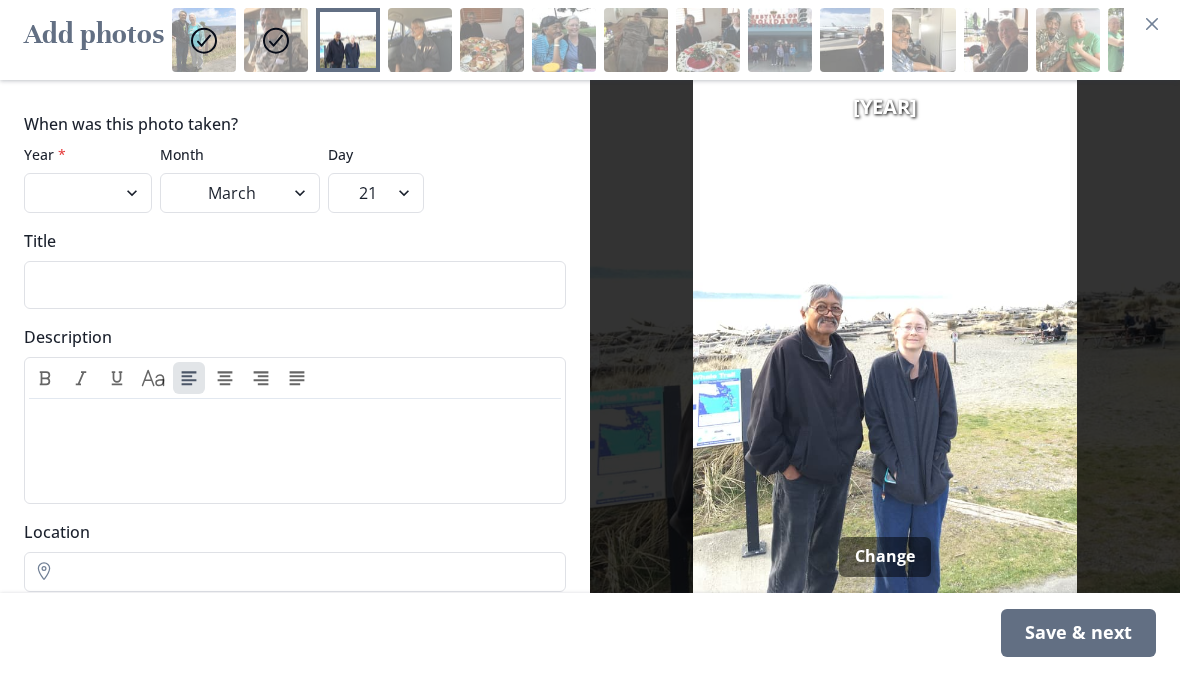 click on "Save & next" at bounding box center [1078, 633] 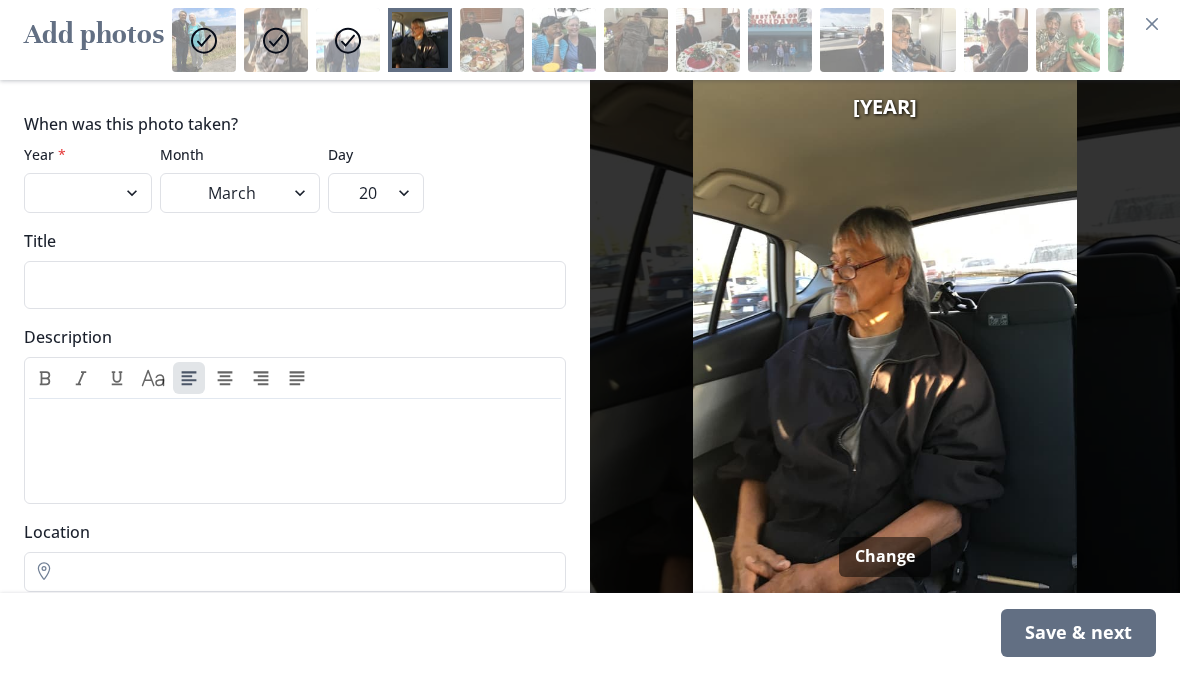 click on "Save & next" at bounding box center [1078, 633] 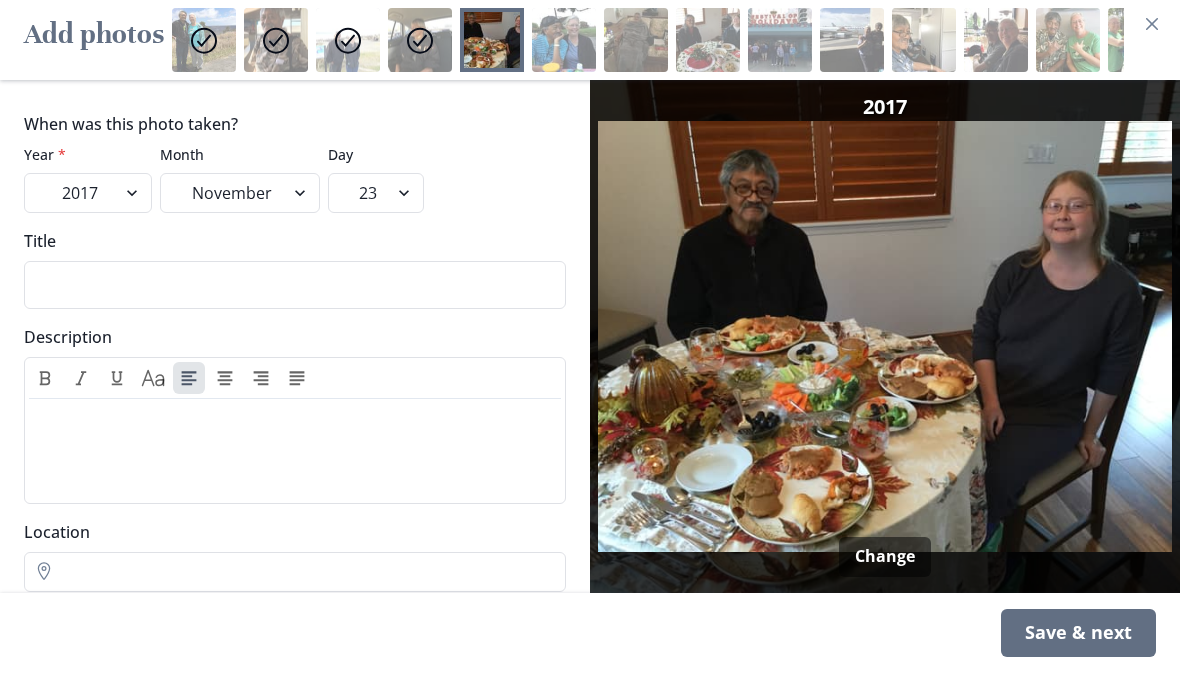 click on "Save & next" at bounding box center [1078, 633] 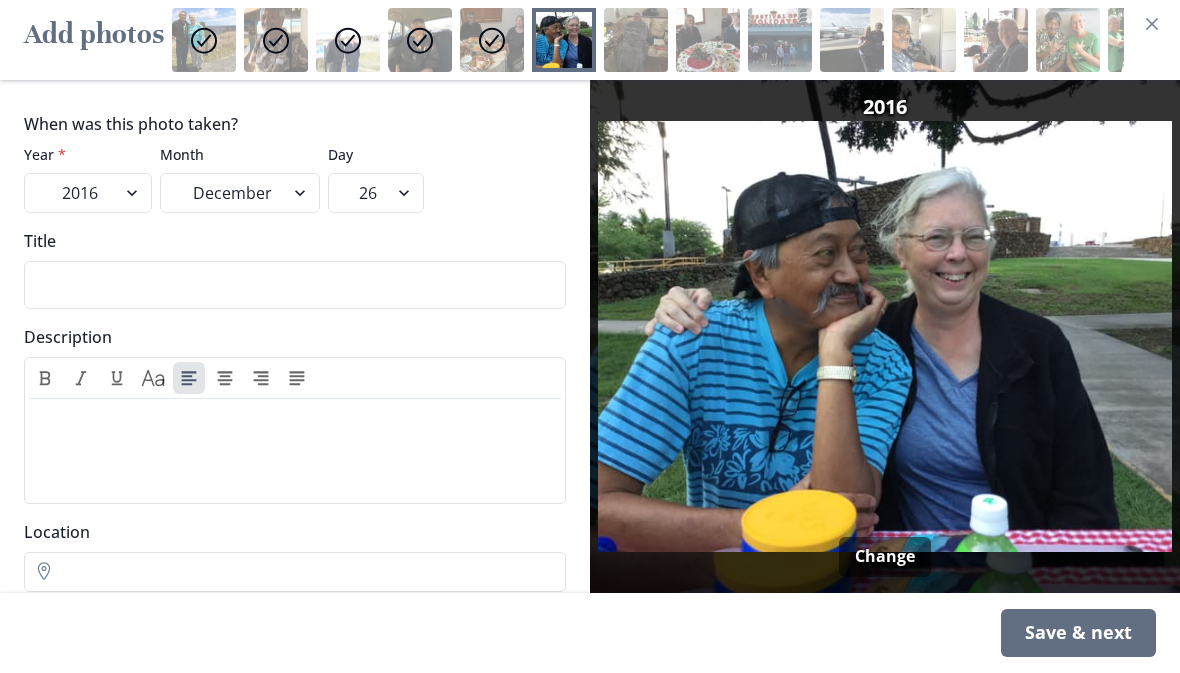 click on "Save & next" at bounding box center [1078, 633] 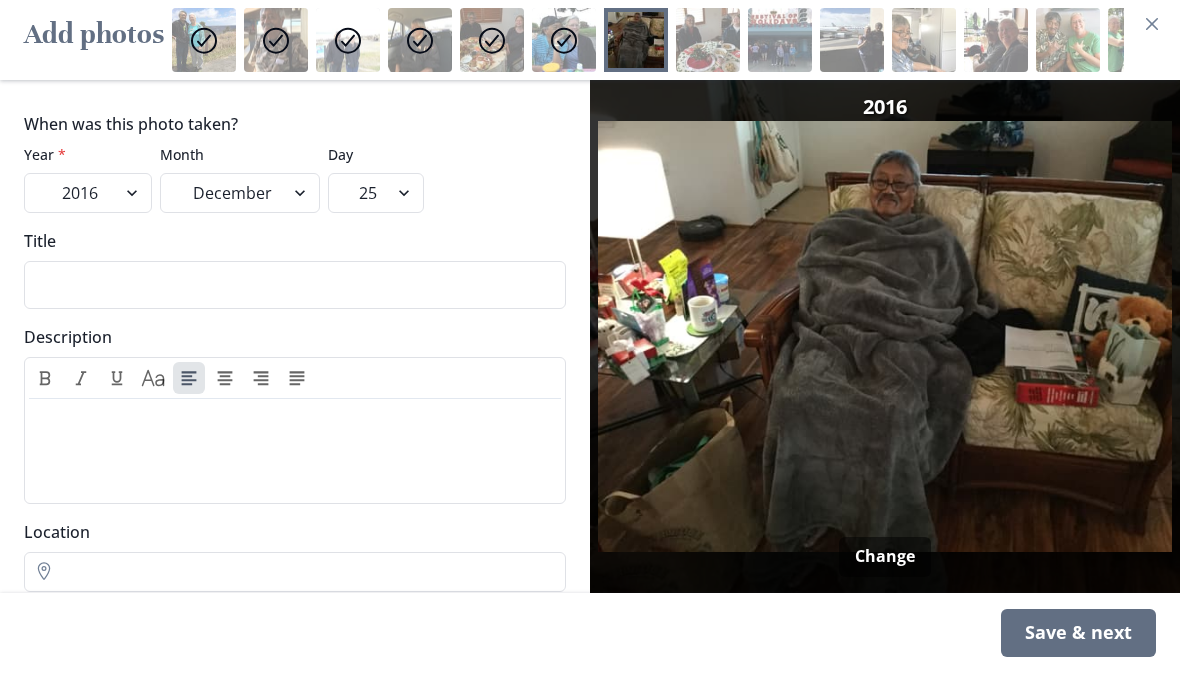click on "Save & next" at bounding box center (1078, 633) 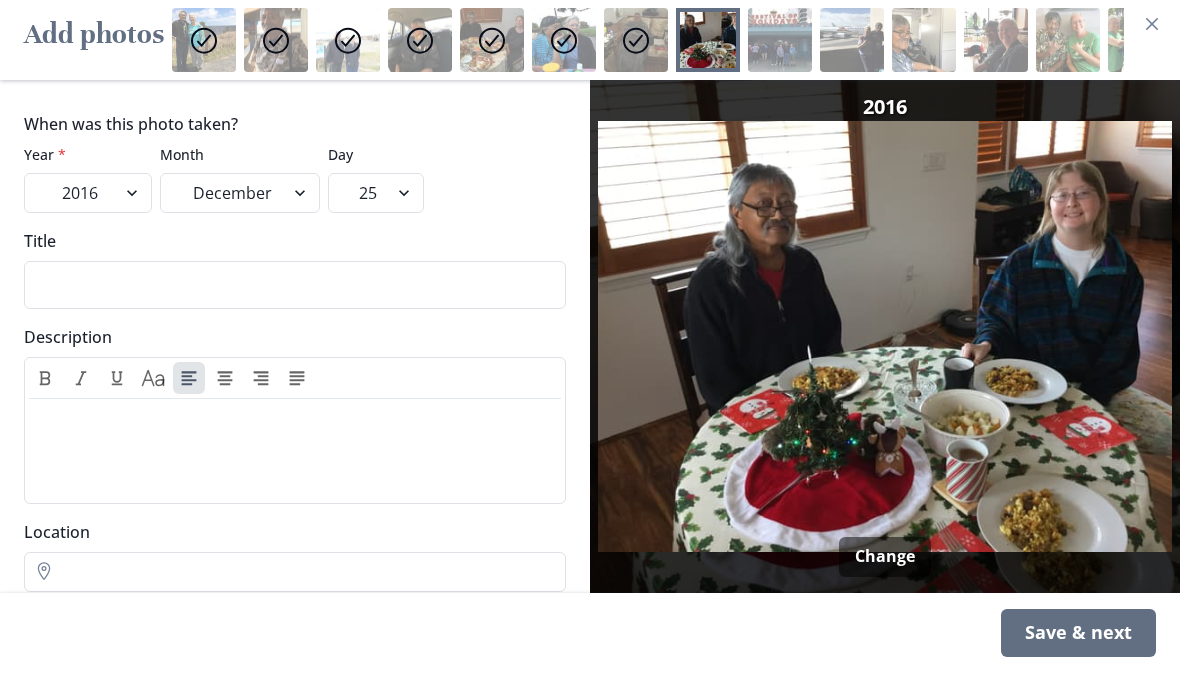 click on "Save & next" at bounding box center [1078, 633] 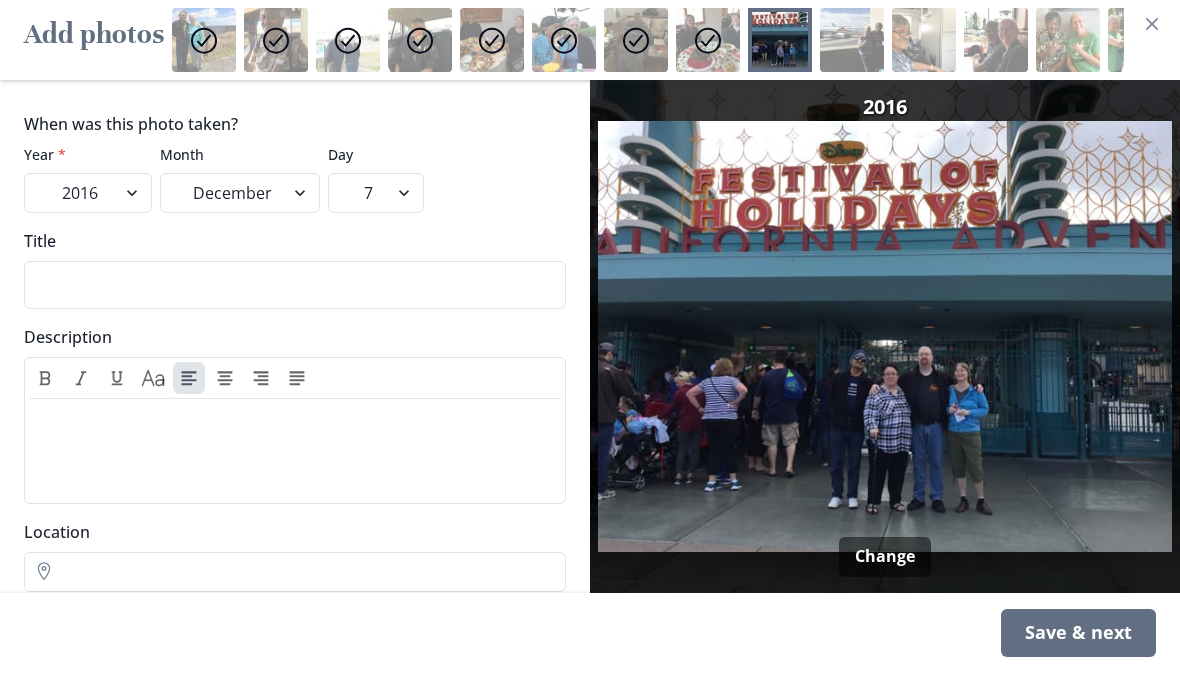 click on "Save & next" at bounding box center [1078, 633] 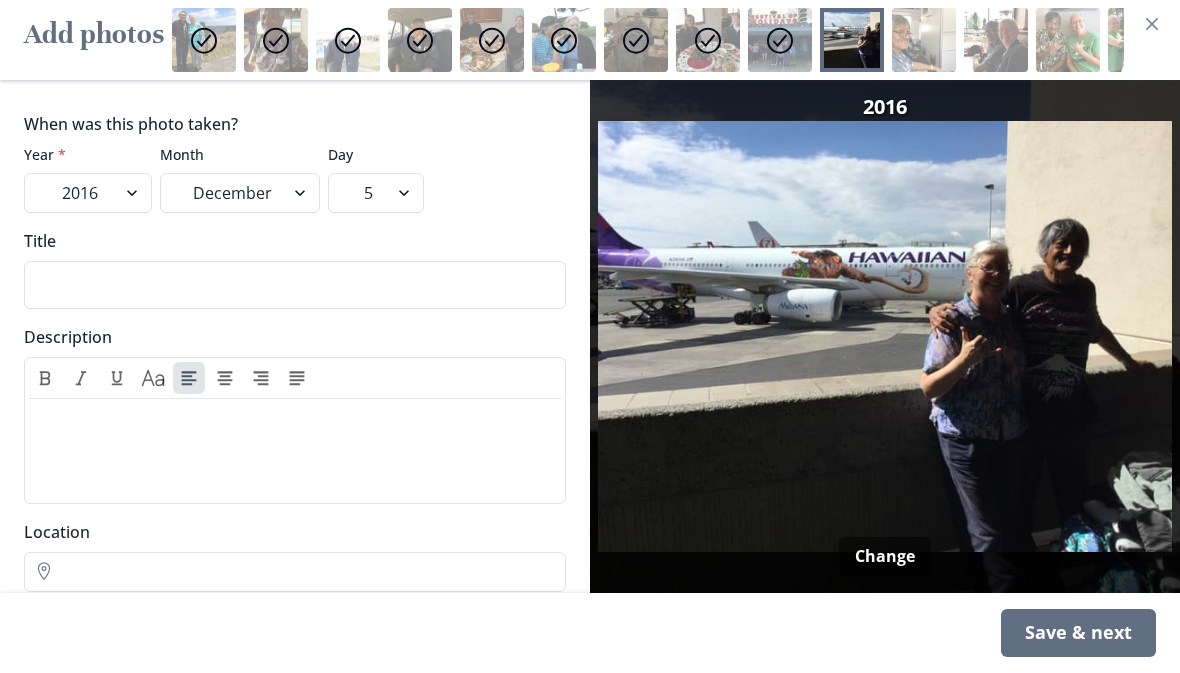 click on "Save & next" at bounding box center [1078, 633] 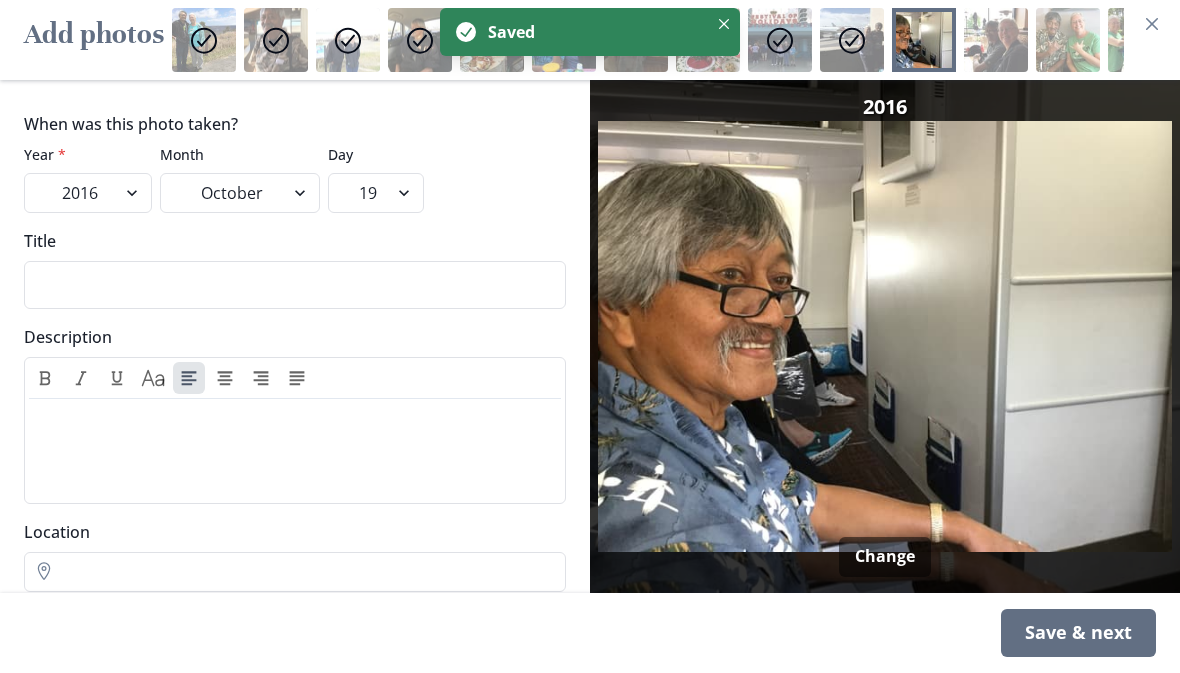 click on "Save & next" at bounding box center (1078, 633) 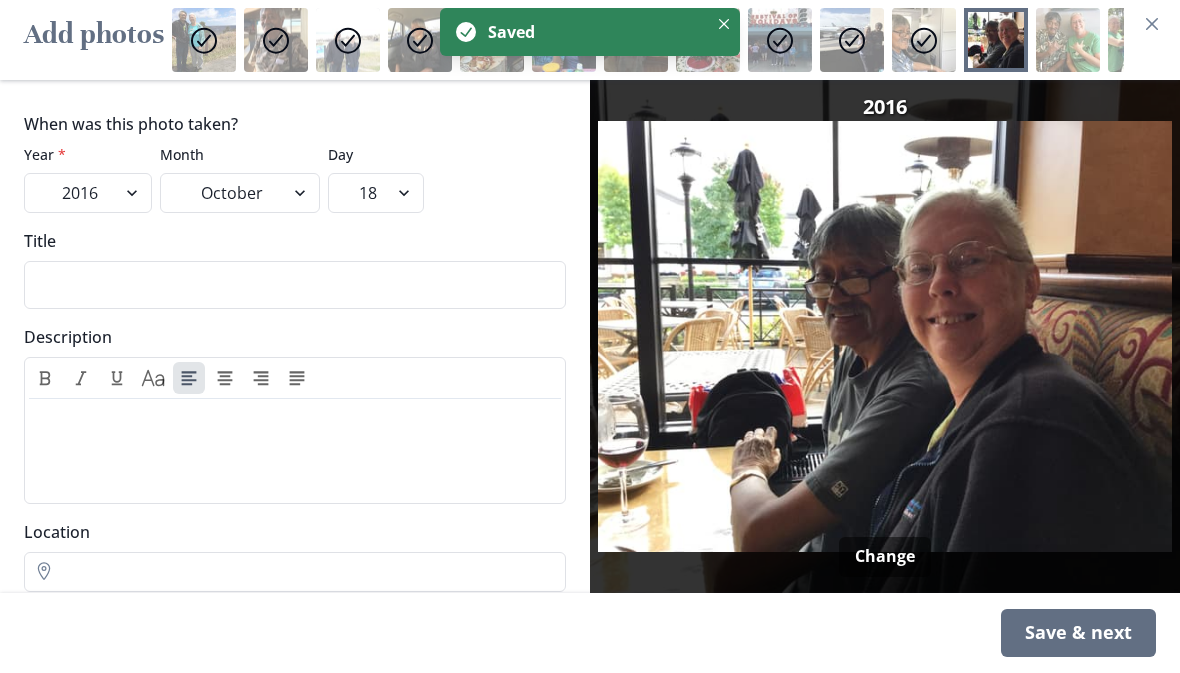 click on "Save & next" at bounding box center (1078, 633) 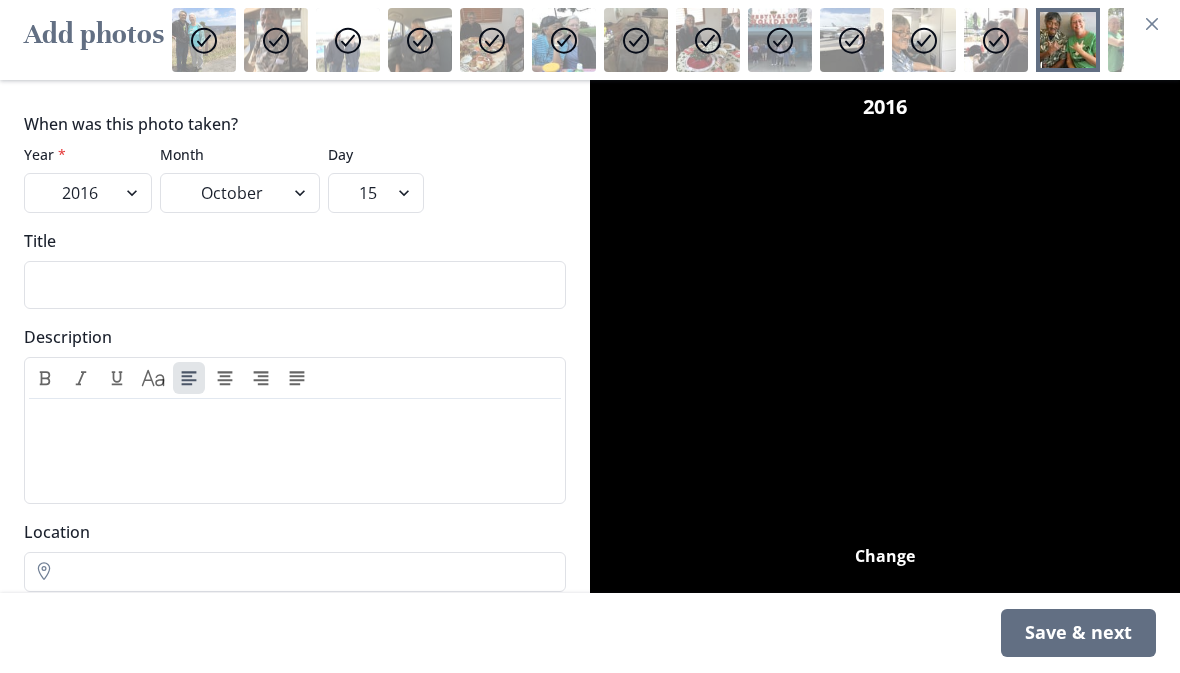 click on "Save & next" at bounding box center (1078, 633) 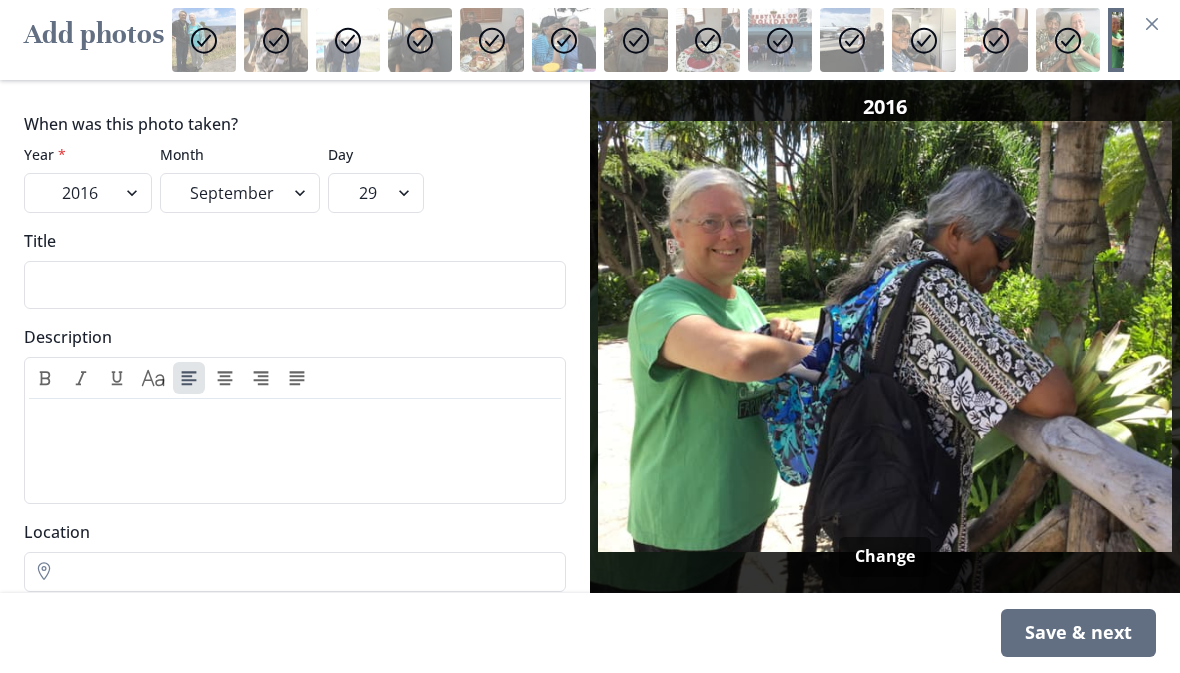 click on "Save & next" at bounding box center (1078, 633) 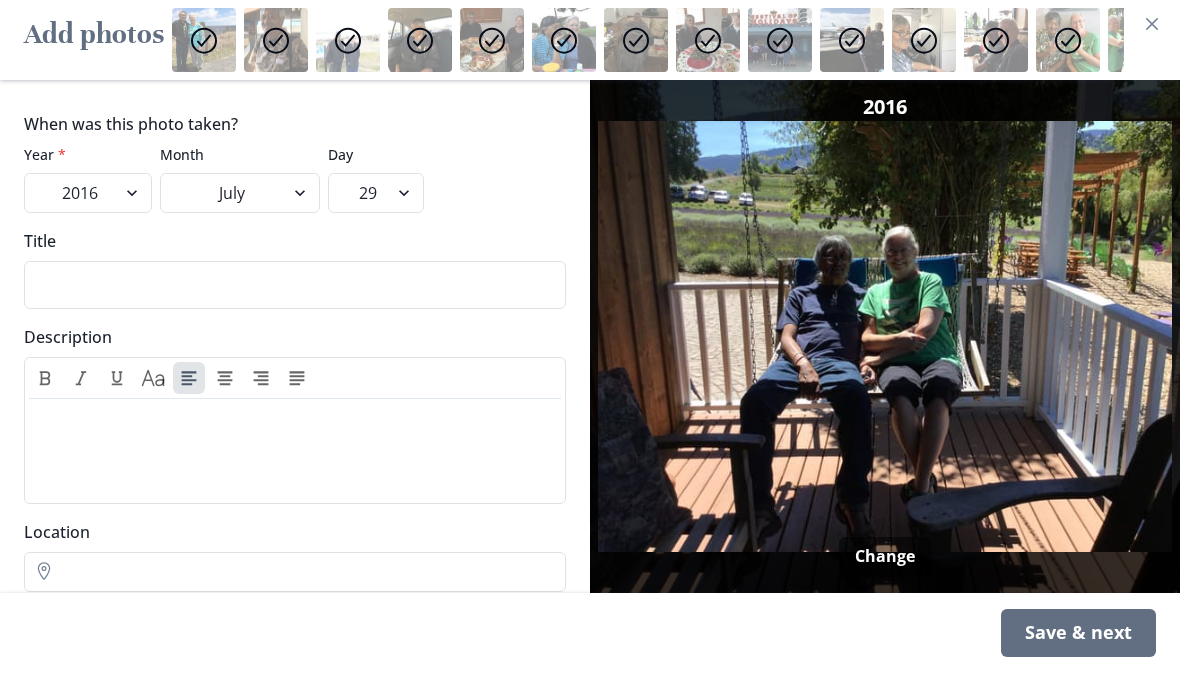 click on "Save & next" at bounding box center (1078, 633) 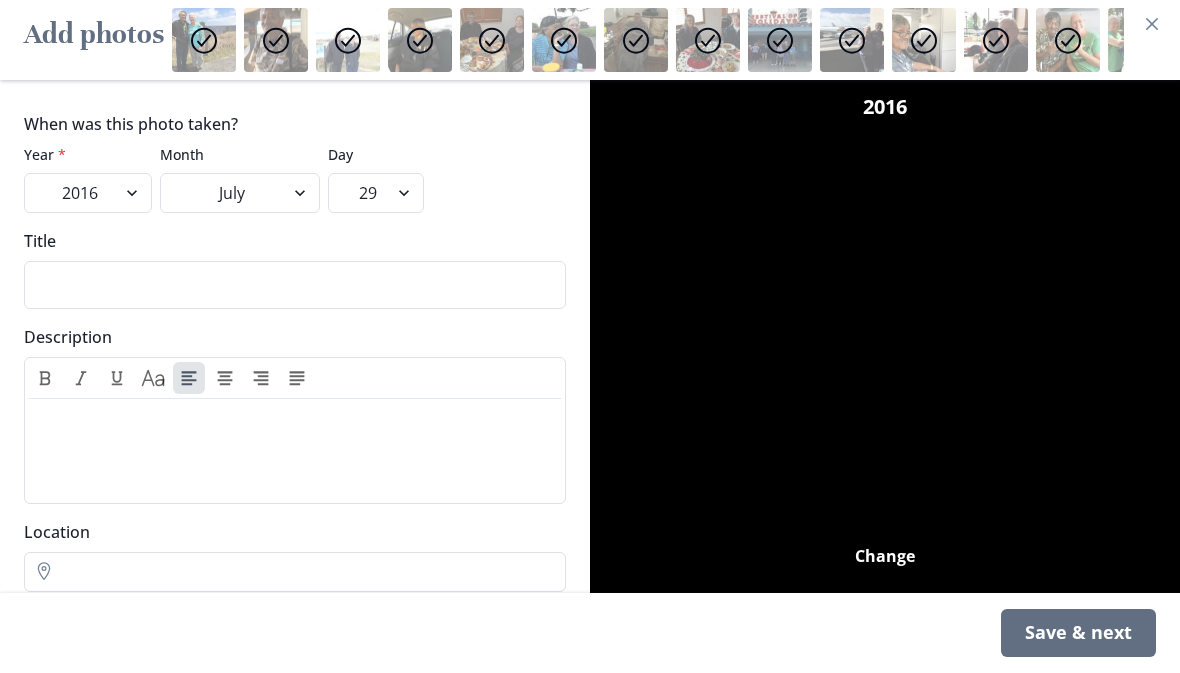click on "Save & next" at bounding box center [1078, 633] 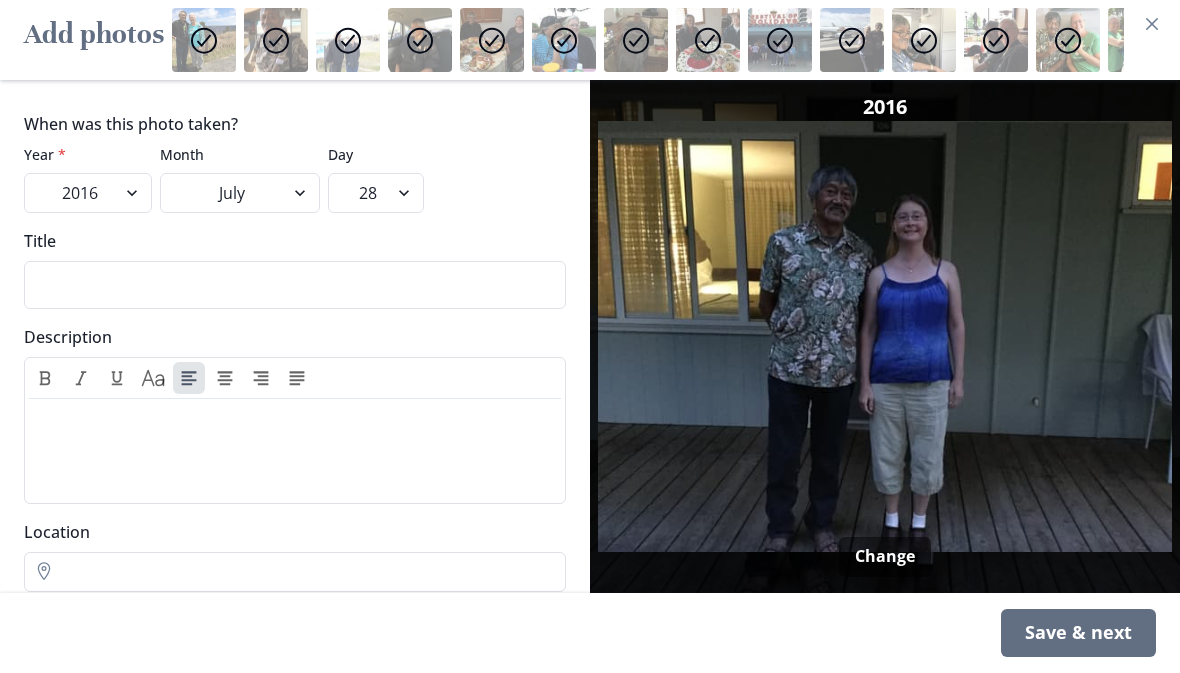 click on "Save & next" at bounding box center [1078, 633] 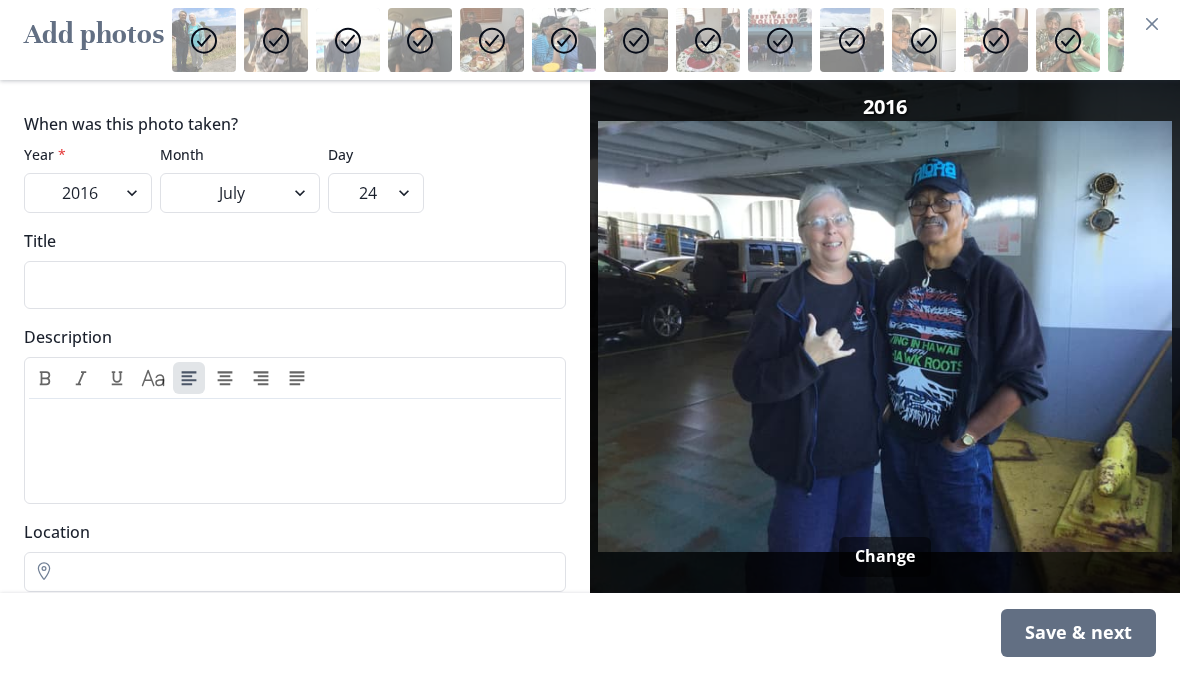 click on "Save & next" at bounding box center [1078, 633] 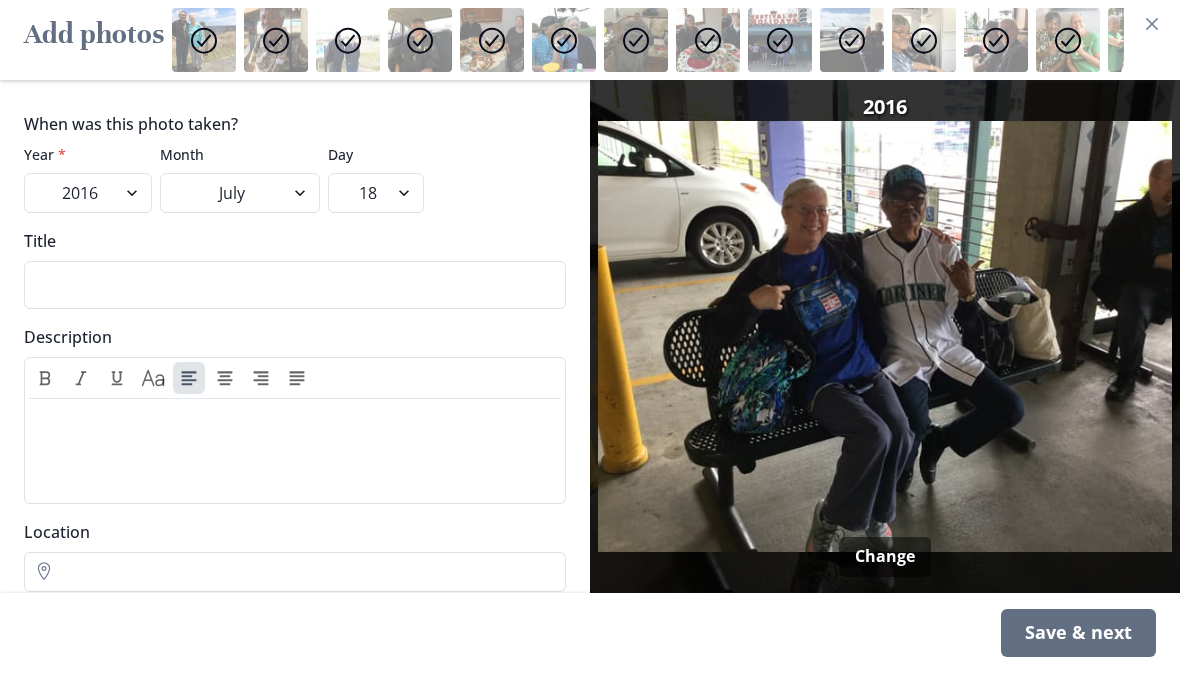 click on "Save & next" at bounding box center (1078, 633) 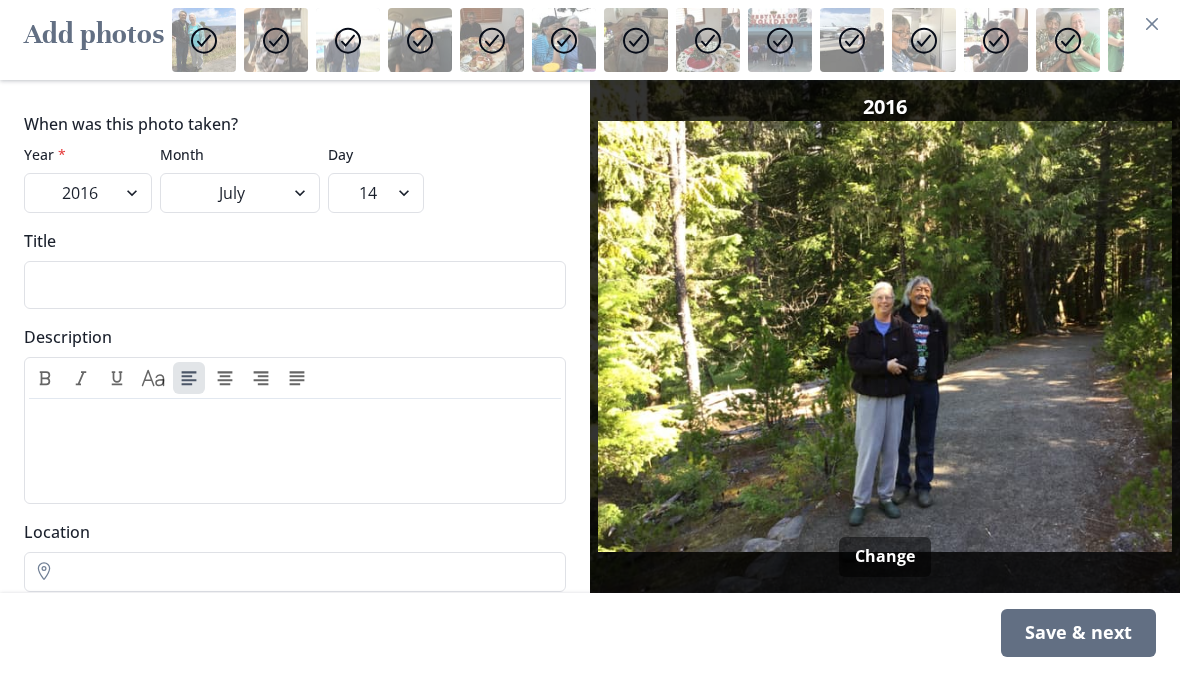 click on "Save & next" at bounding box center (1078, 633) 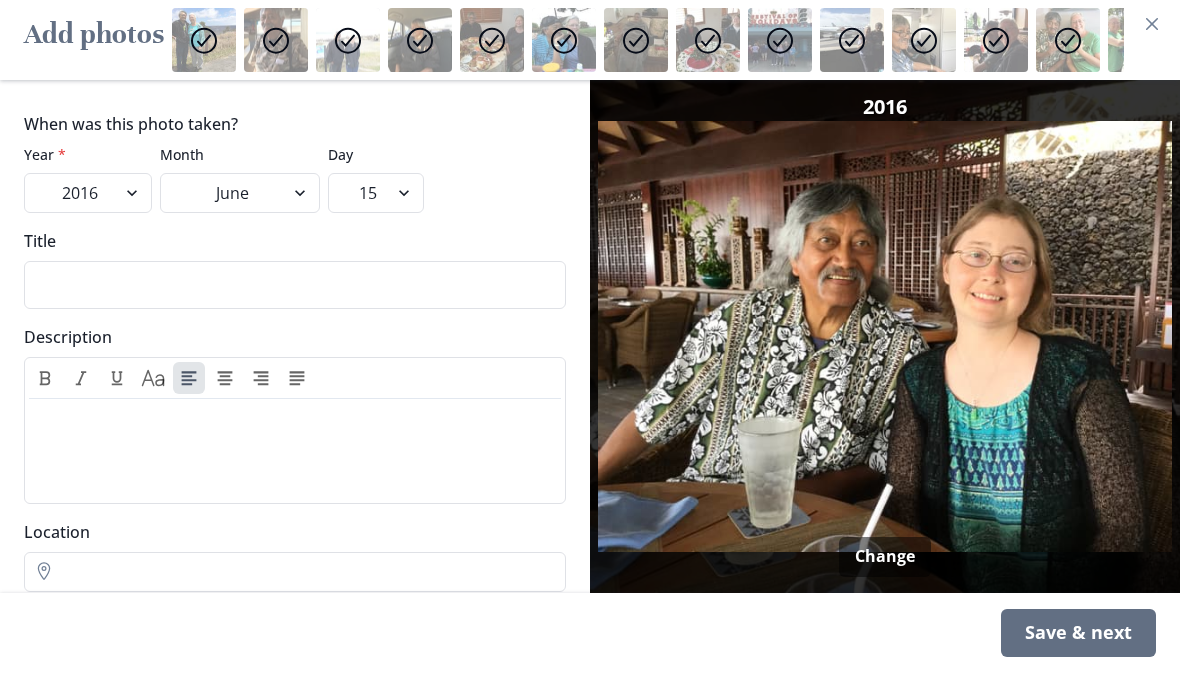 click on "Save & next" at bounding box center (1078, 633) 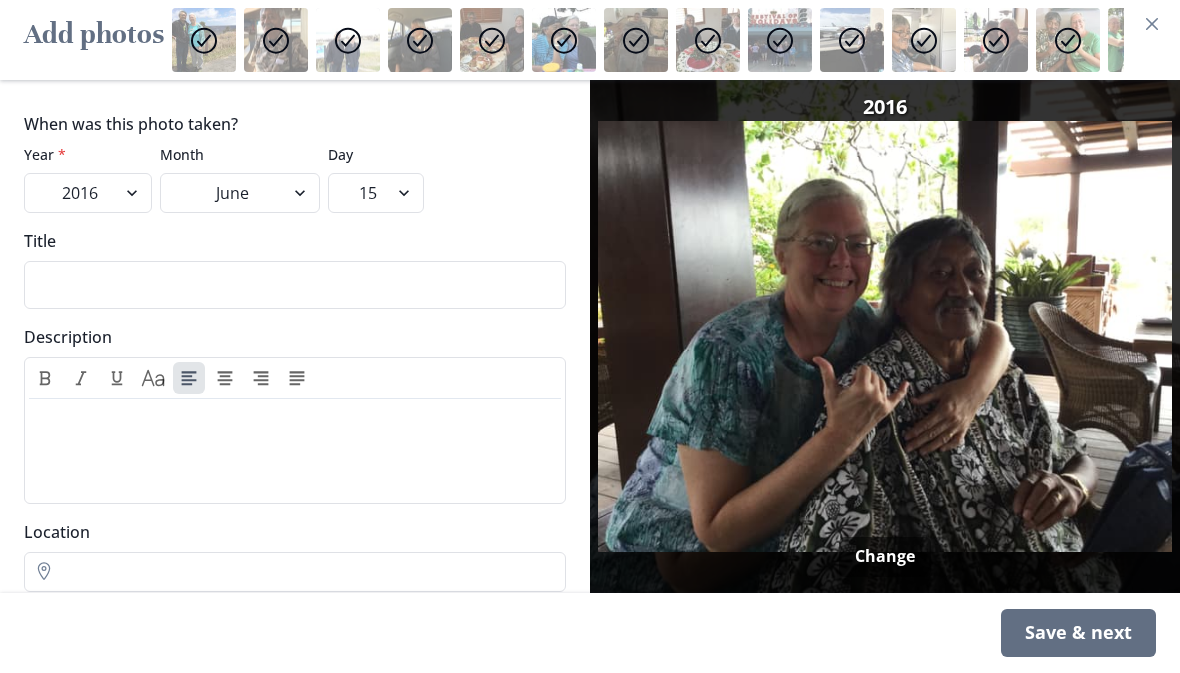 click on "Save & next" at bounding box center [1078, 633] 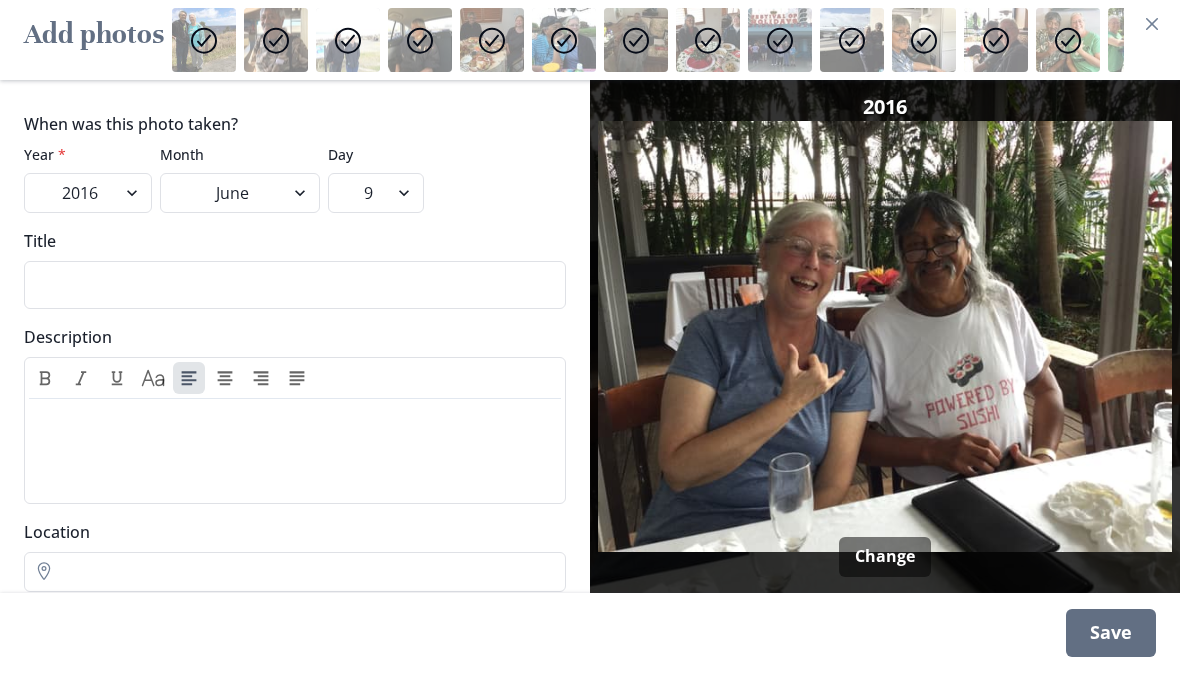 click on "Save" at bounding box center (1111, 633) 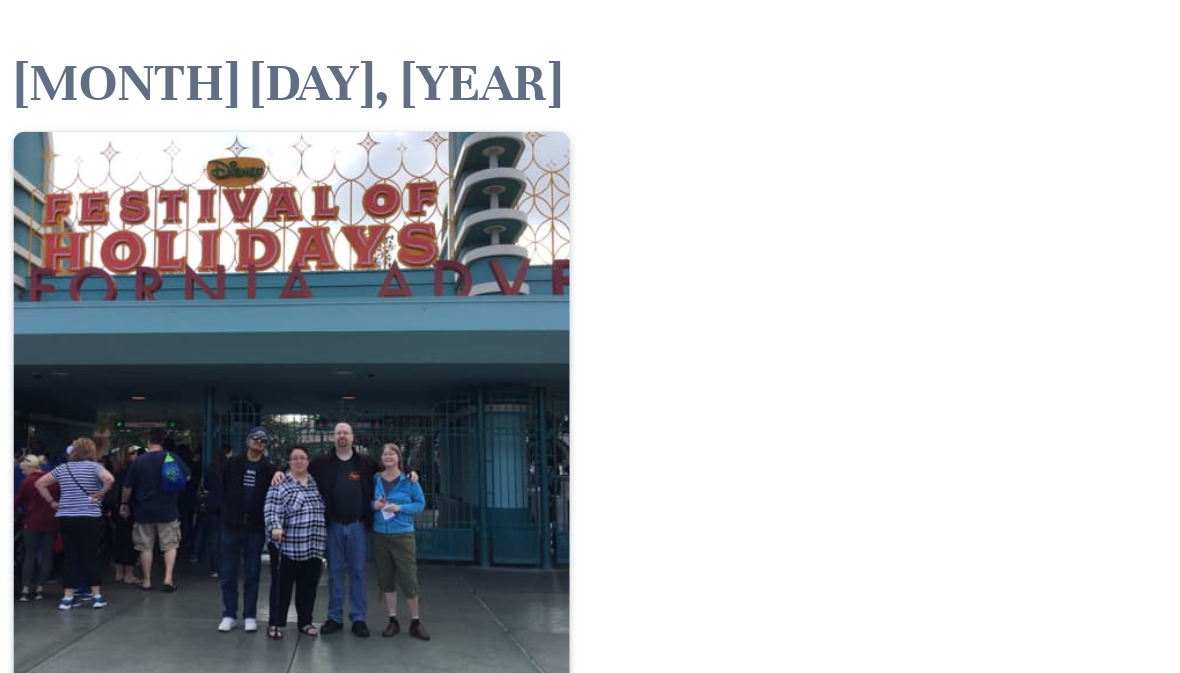 scroll, scrollTop: 9257, scrollLeft: 0, axis: vertical 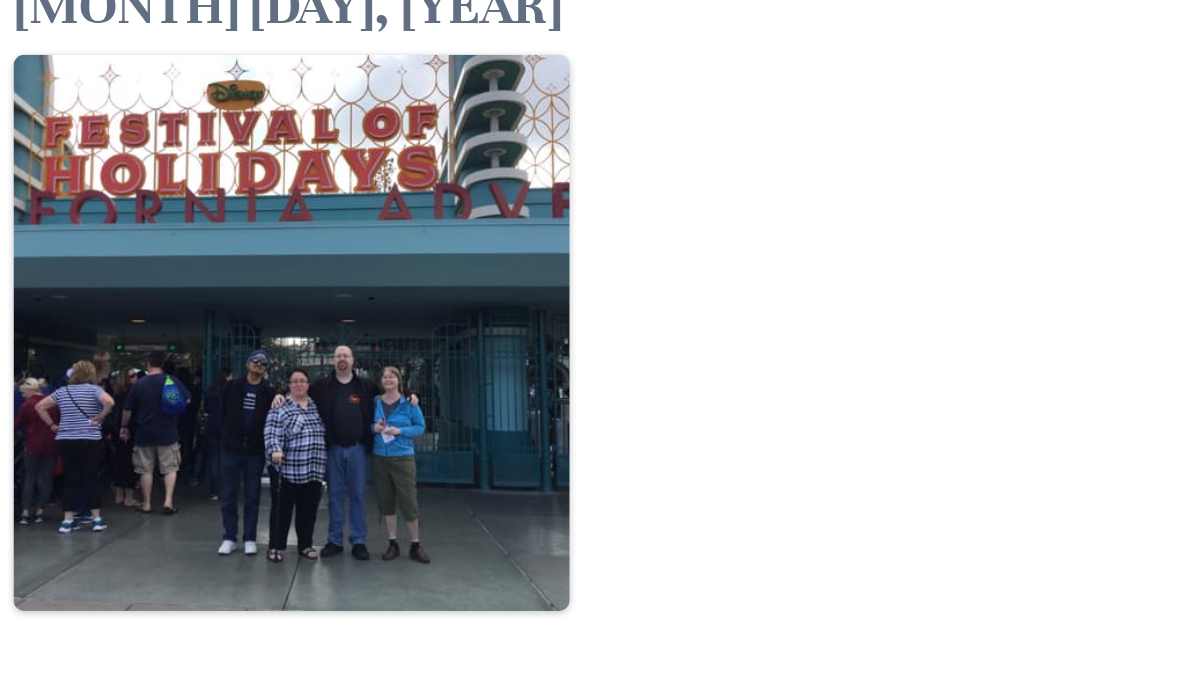 click on "[MONTH] [DAY], [YEAR]" at bounding box center [590, 431] 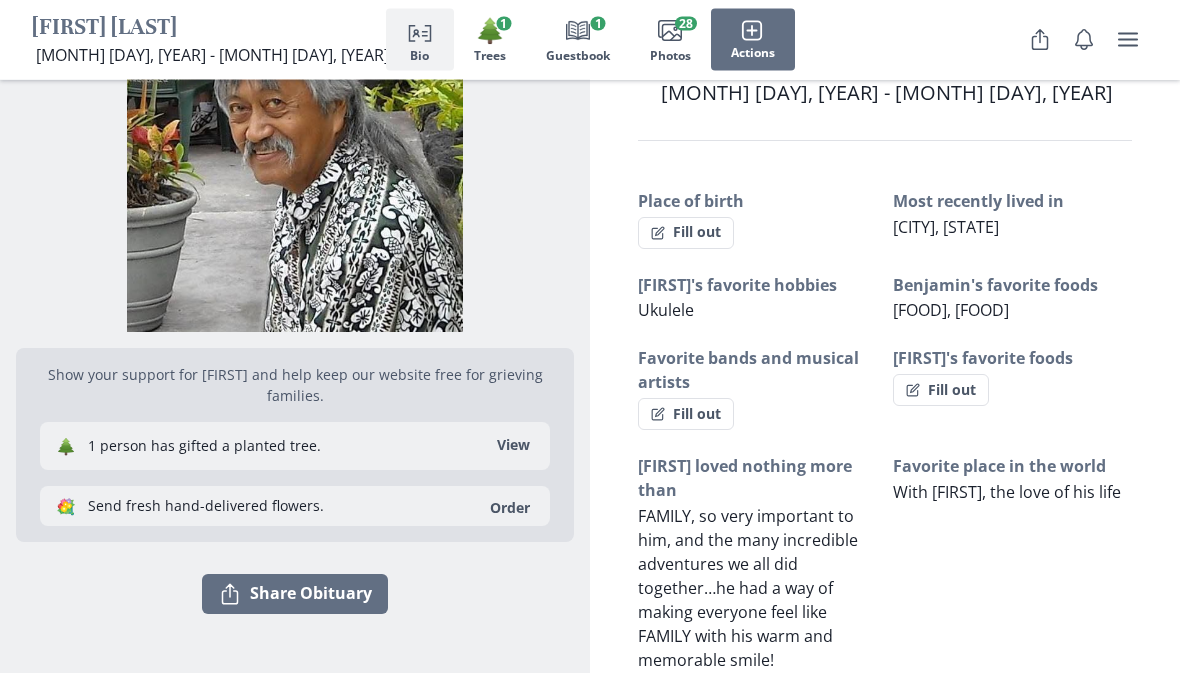 scroll, scrollTop: 0, scrollLeft: 0, axis: both 